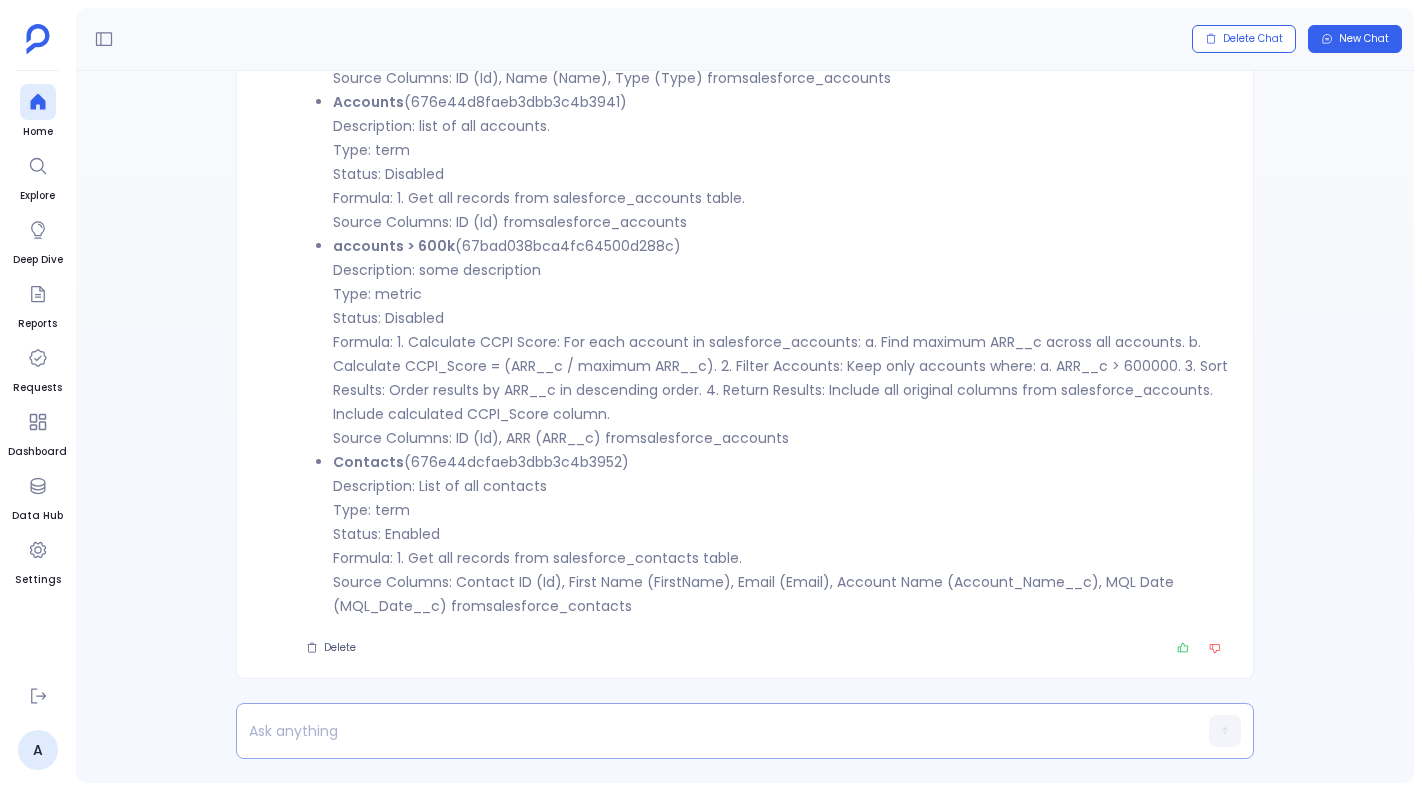scroll, scrollTop: 0, scrollLeft: 0, axis: both 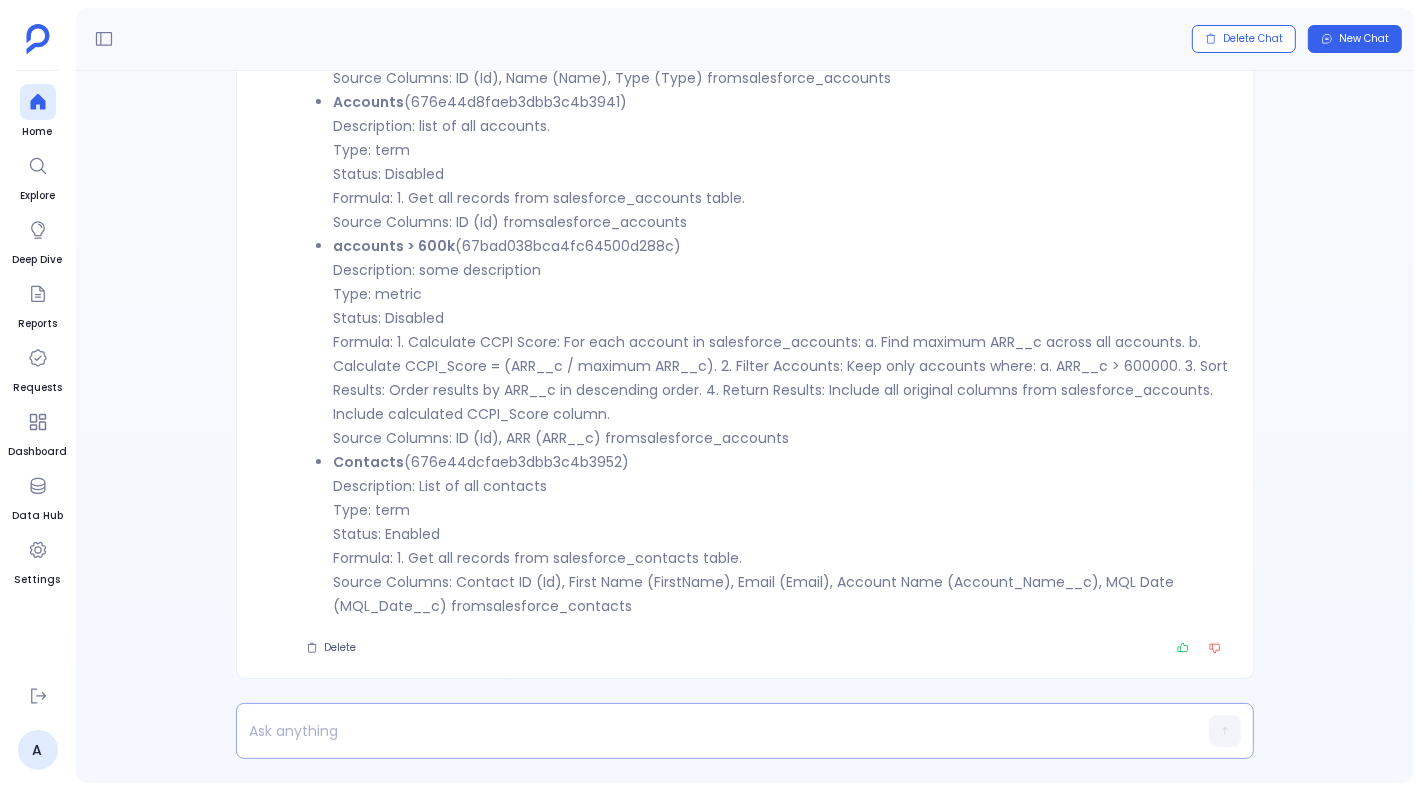 click at bounding box center (706, 731) 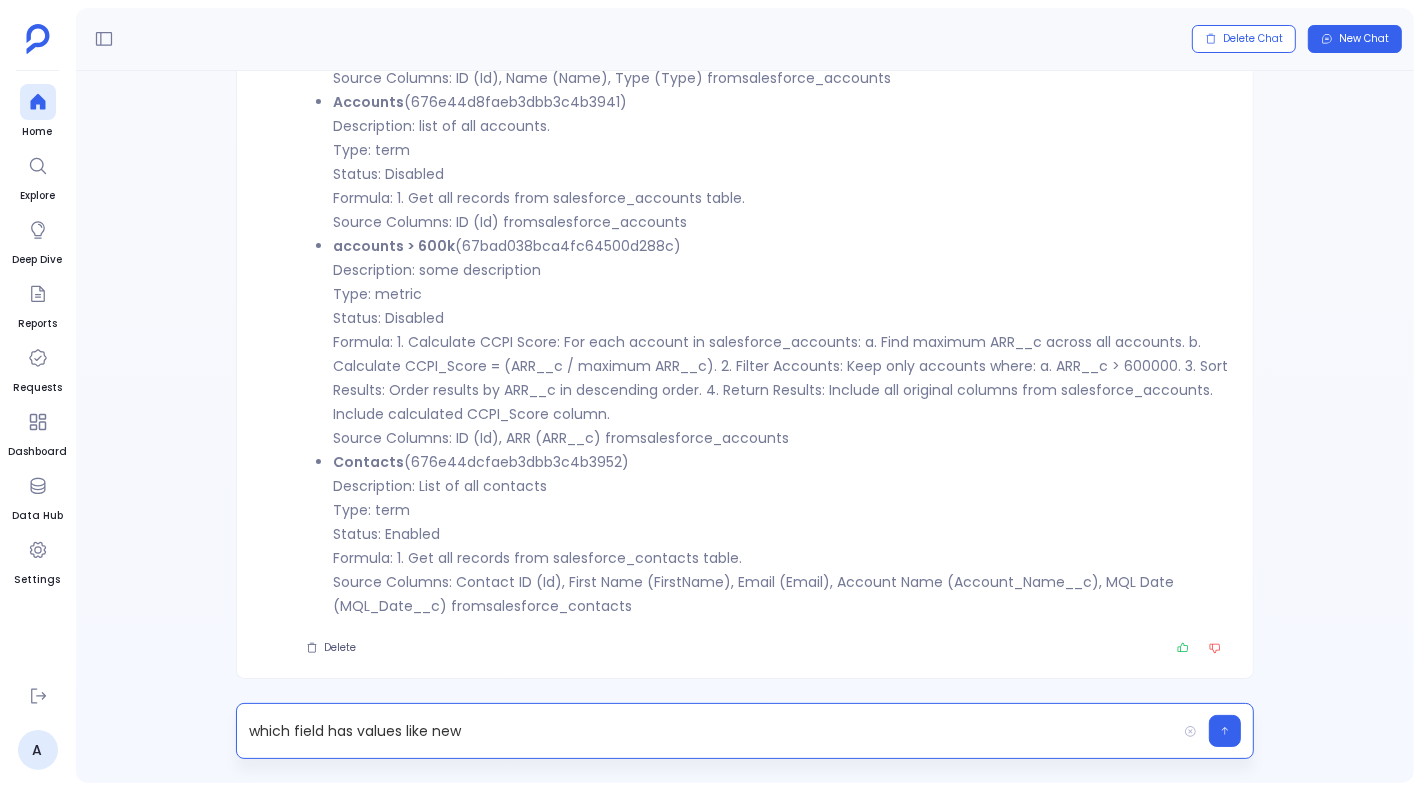 click on "which field has values like new" at bounding box center (706, 731) 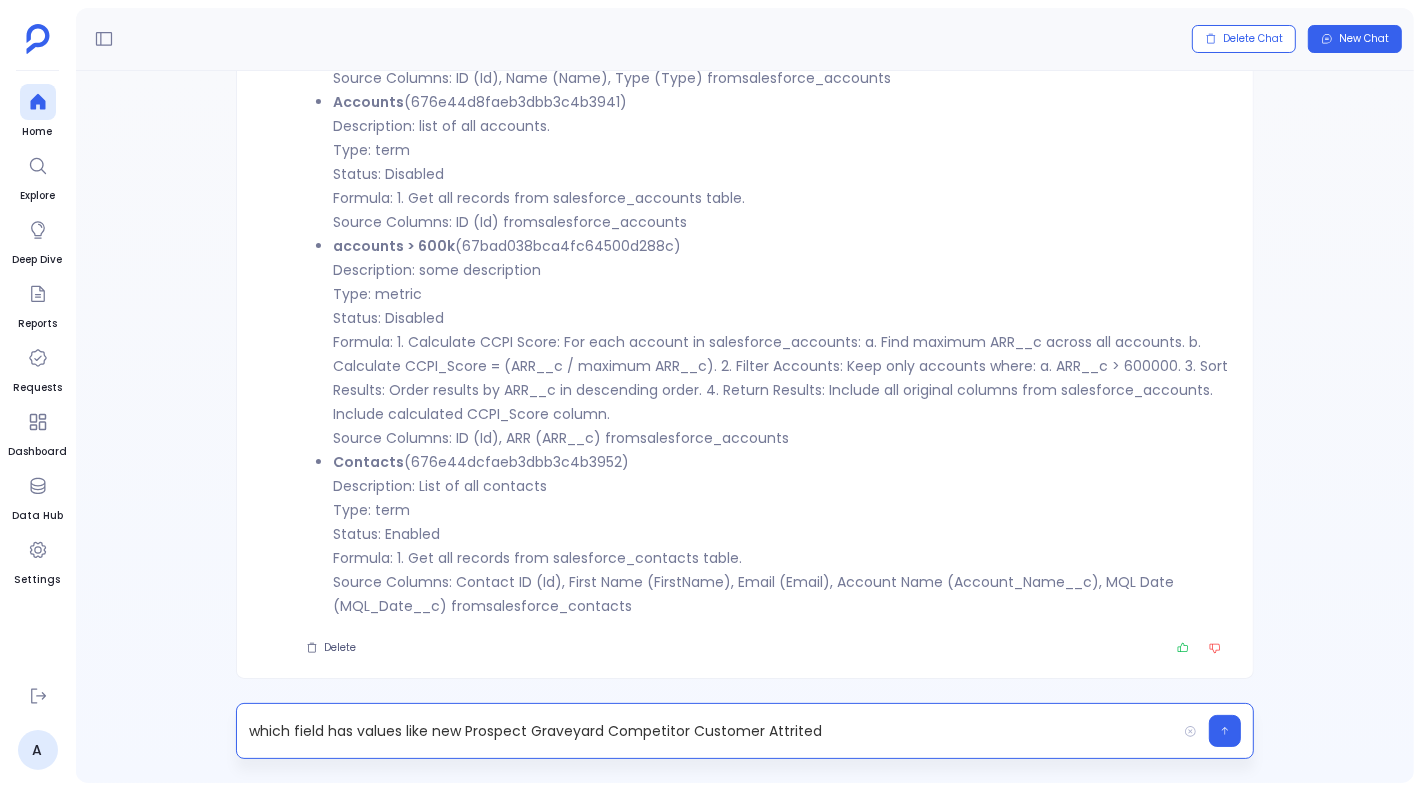 click on "which field has values like new Prospect
Graveyard
Competitor
Customer Attrited" at bounding box center (706, 731) 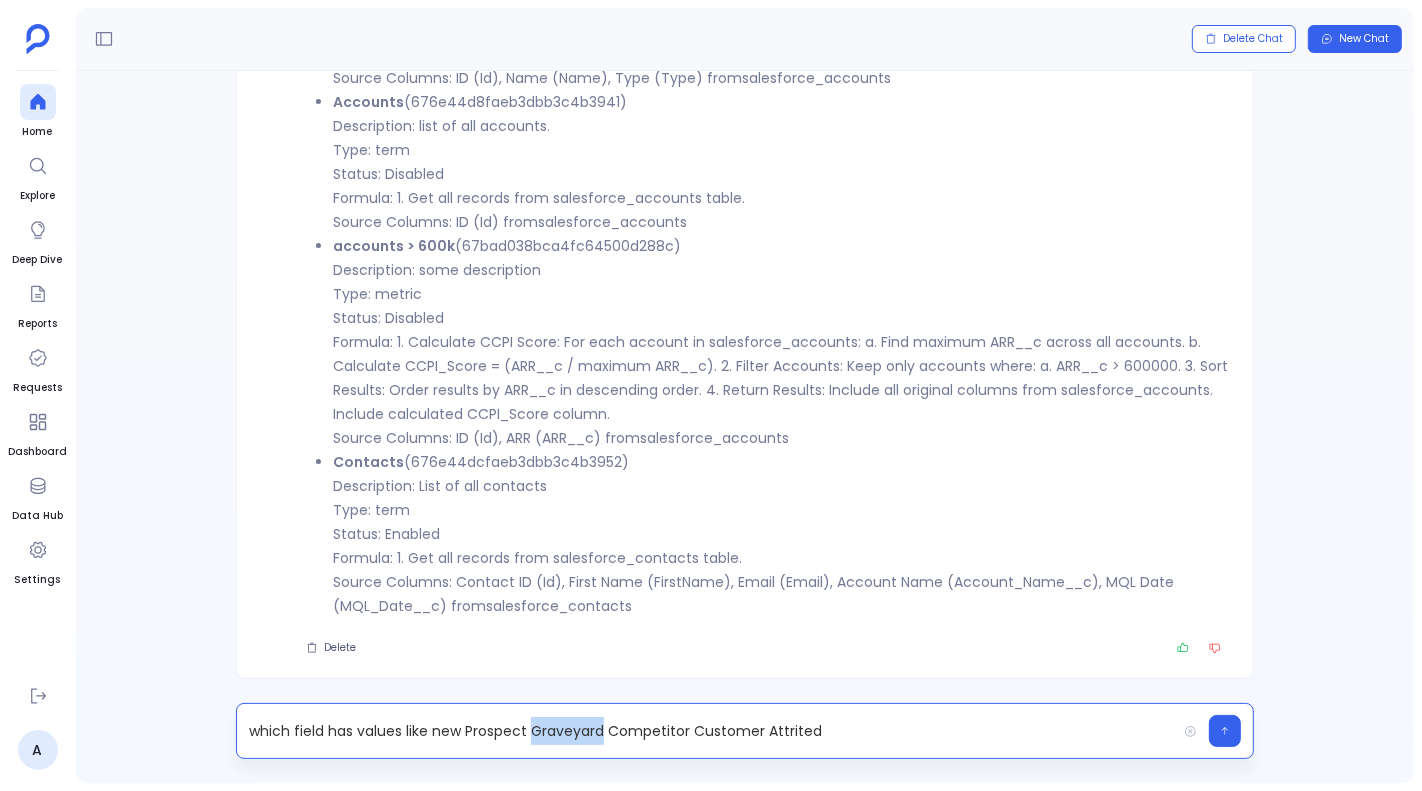 click on "which field has values like new Prospect
Graveyard
Competitor
Customer Attrited" at bounding box center [706, 731] 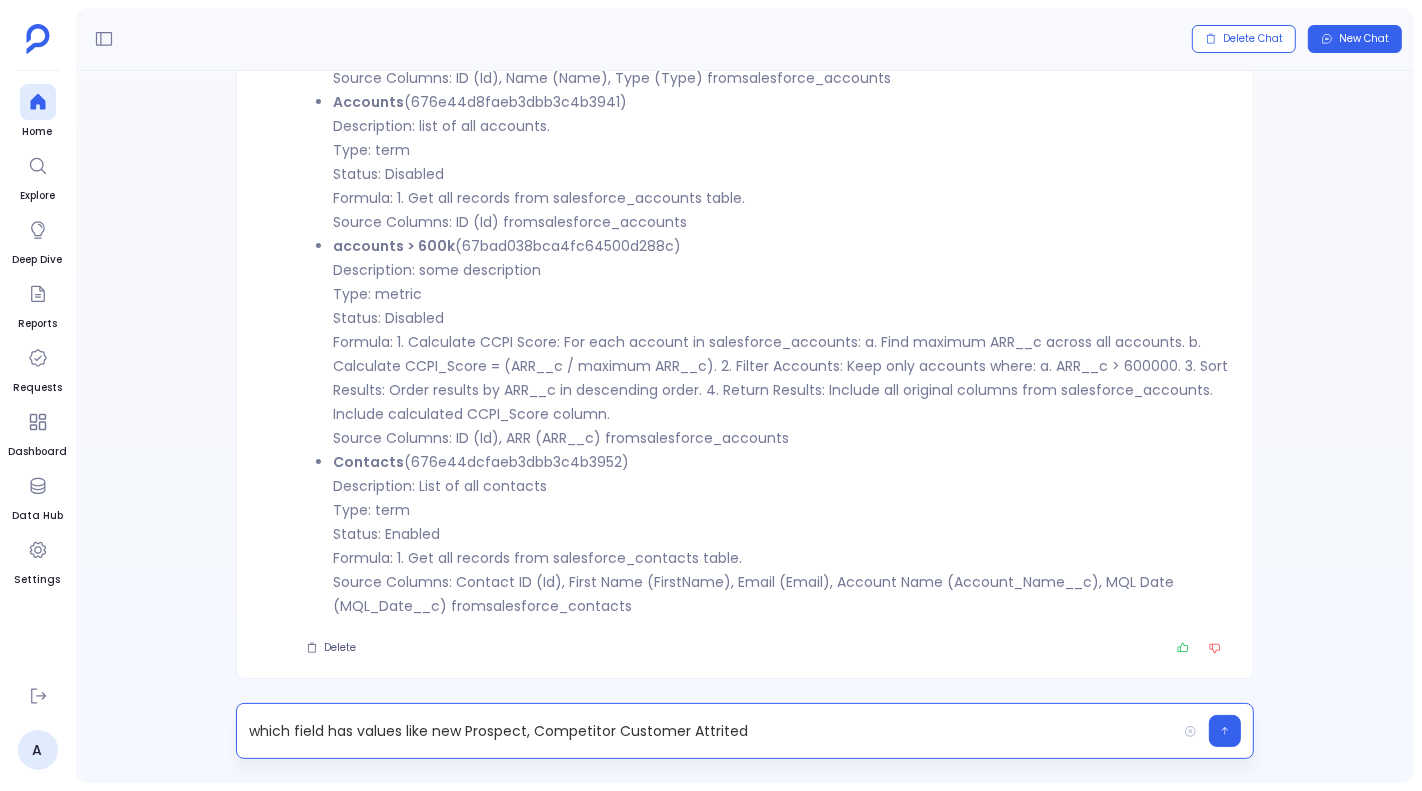 click on "which field has values like new Prospect, Competitor
Customer Attrited" at bounding box center [706, 731] 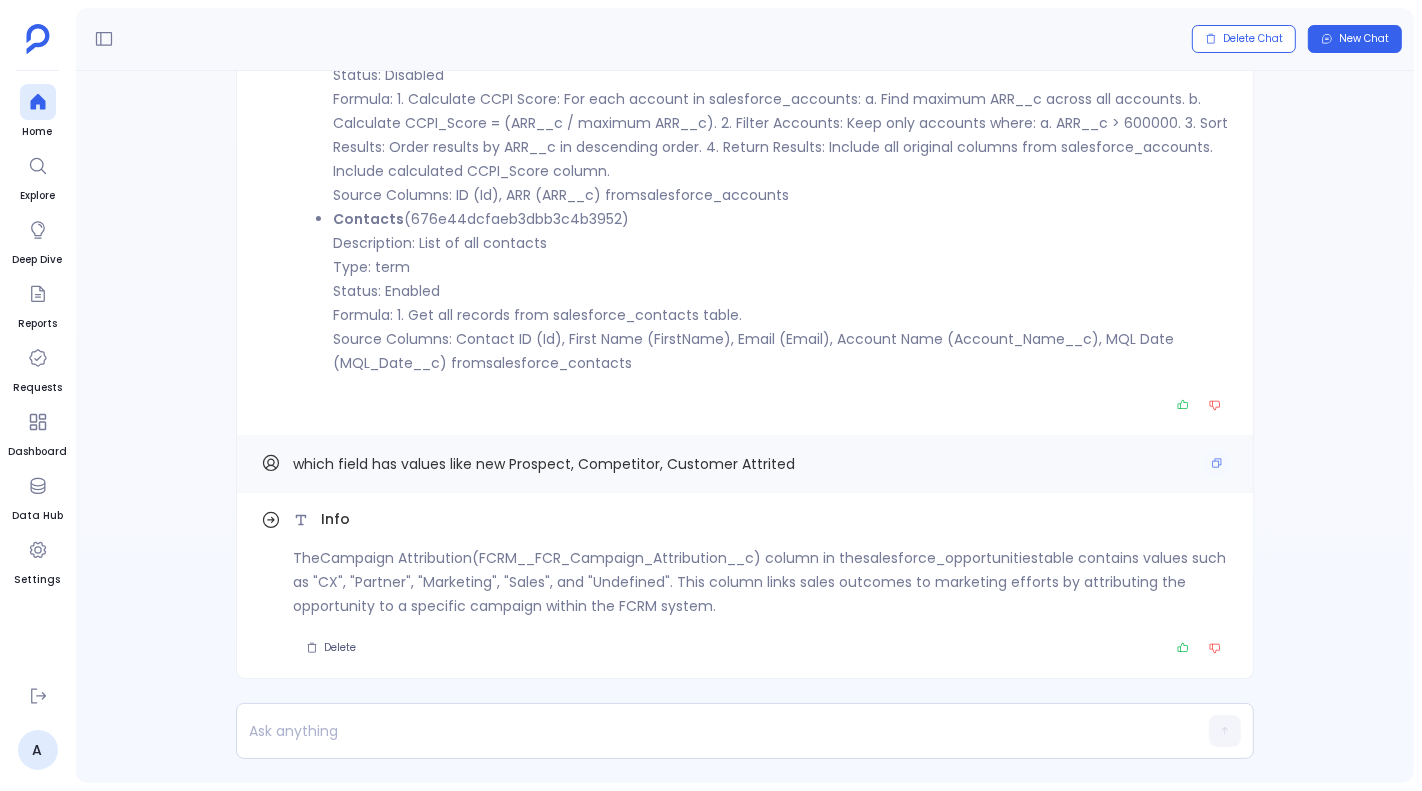 click on "which field has values like new Prospect, Competitor, Customer Attrited" at bounding box center [544, 464] 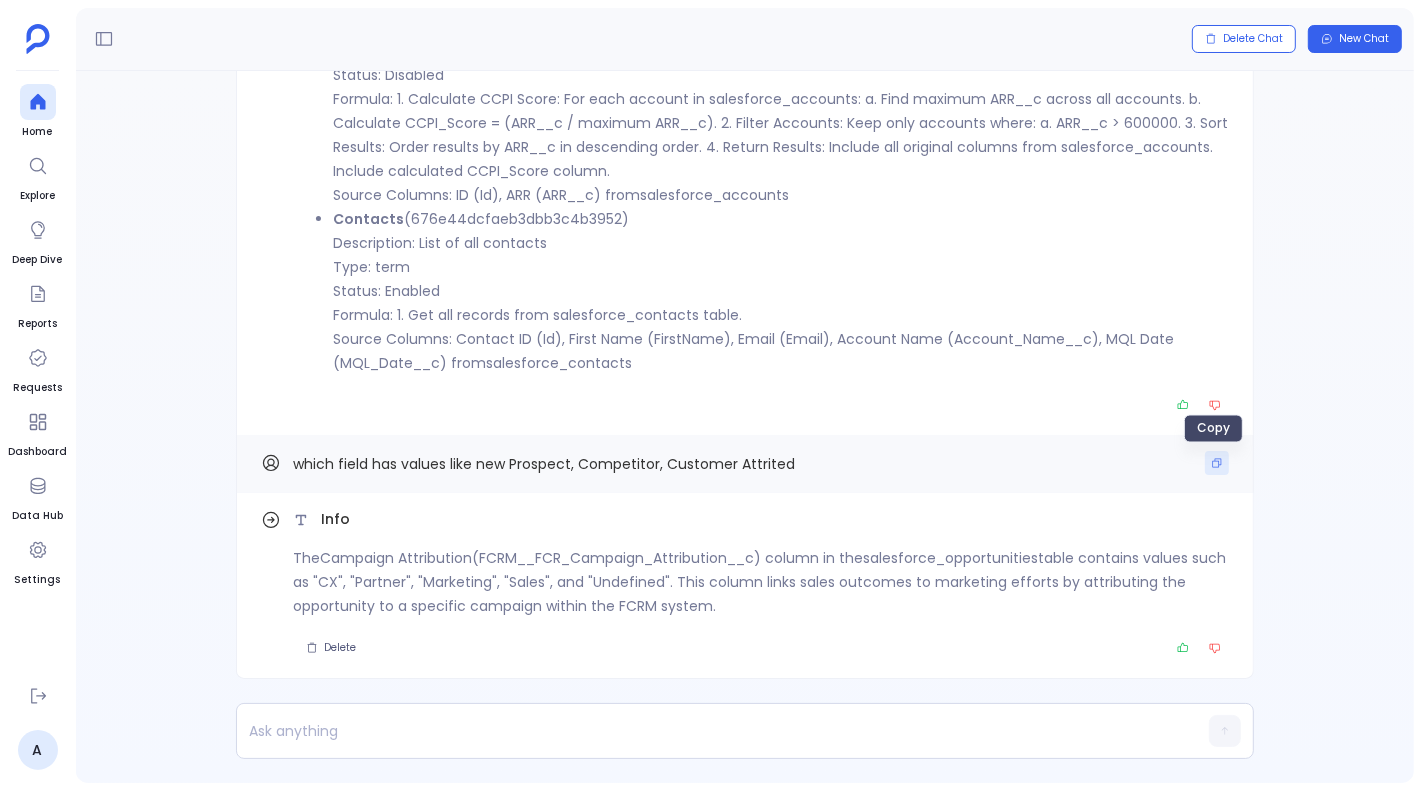 click at bounding box center [1217, 463] 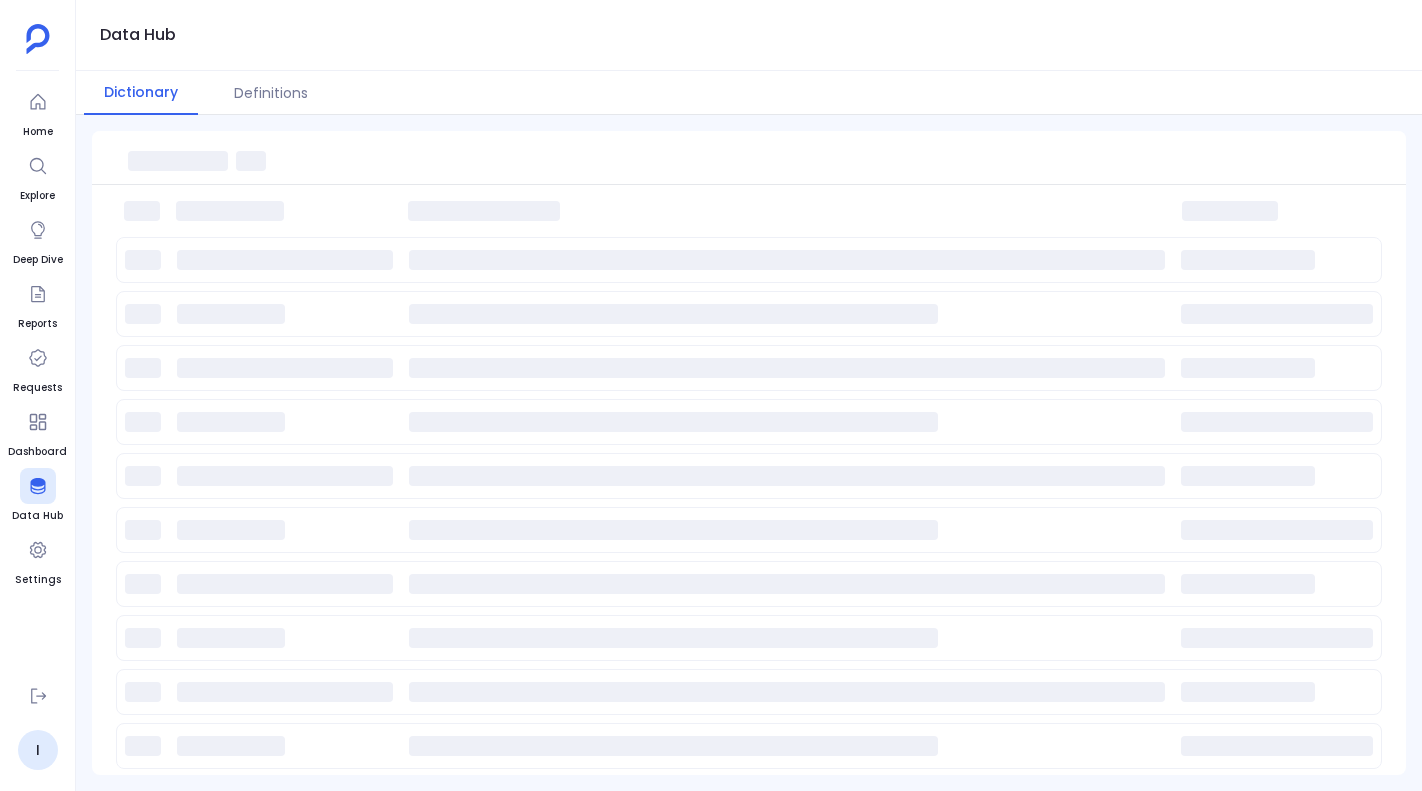 scroll, scrollTop: 0, scrollLeft: 0, axis: both 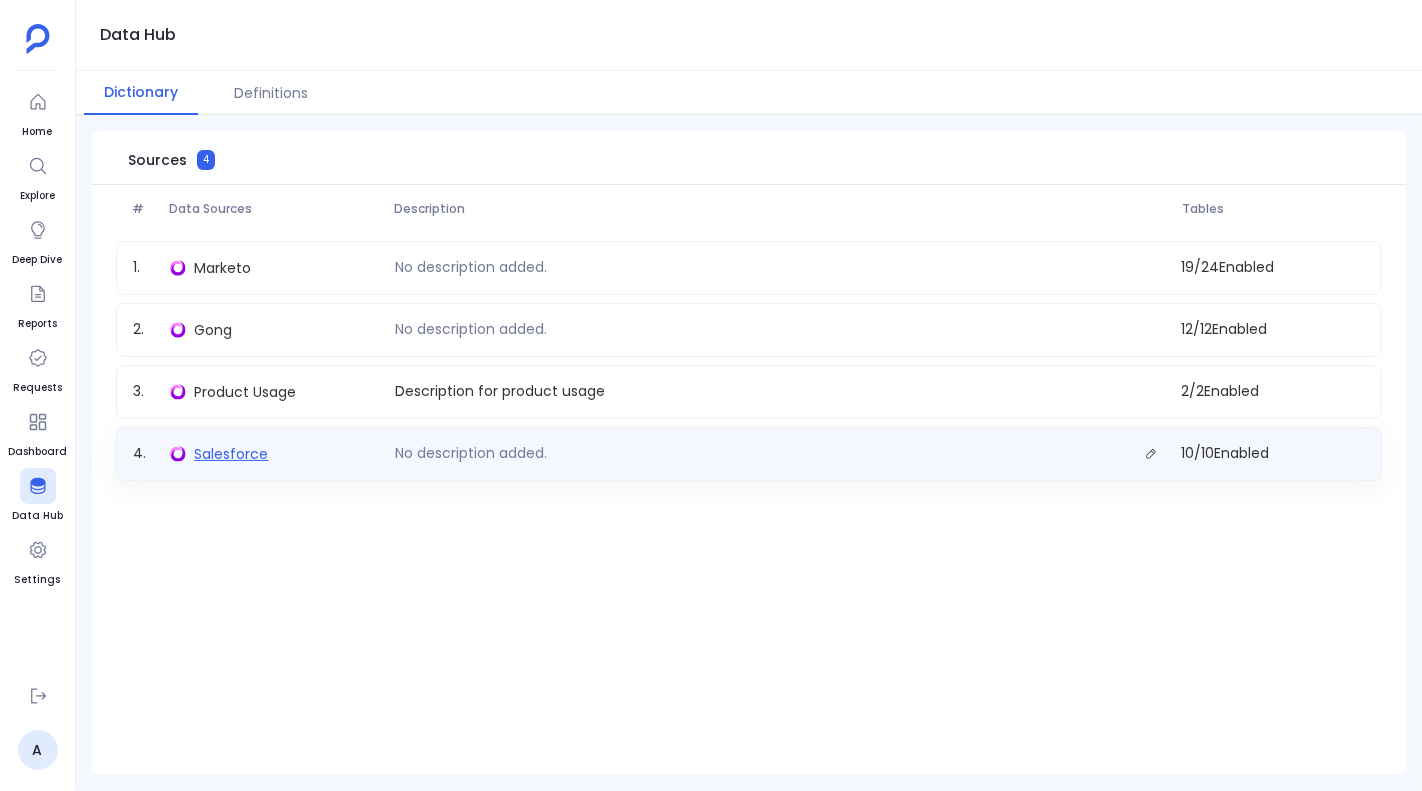 click on "Salesforce" at bounding box center [231, 454] 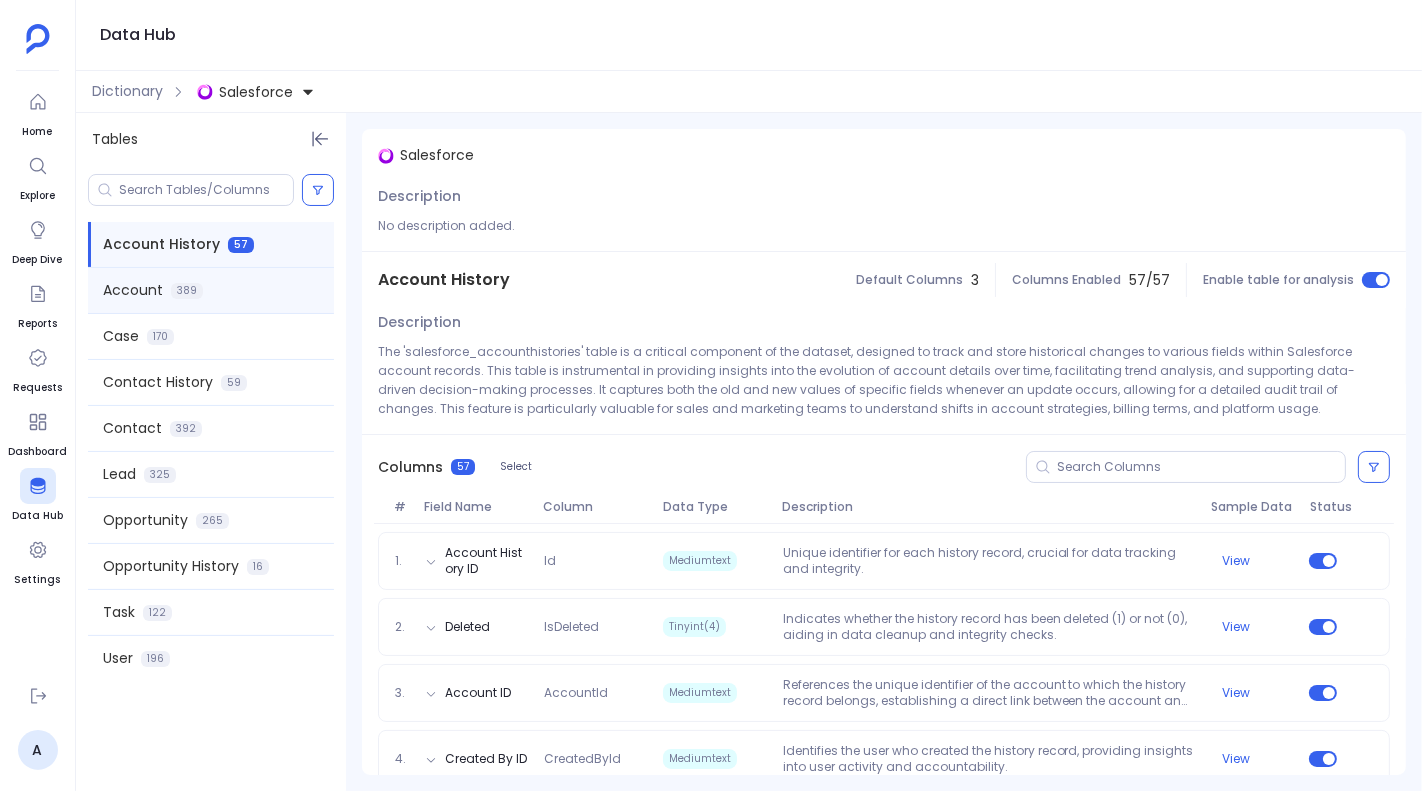 click on "Account" at bounding box center [133, 290] 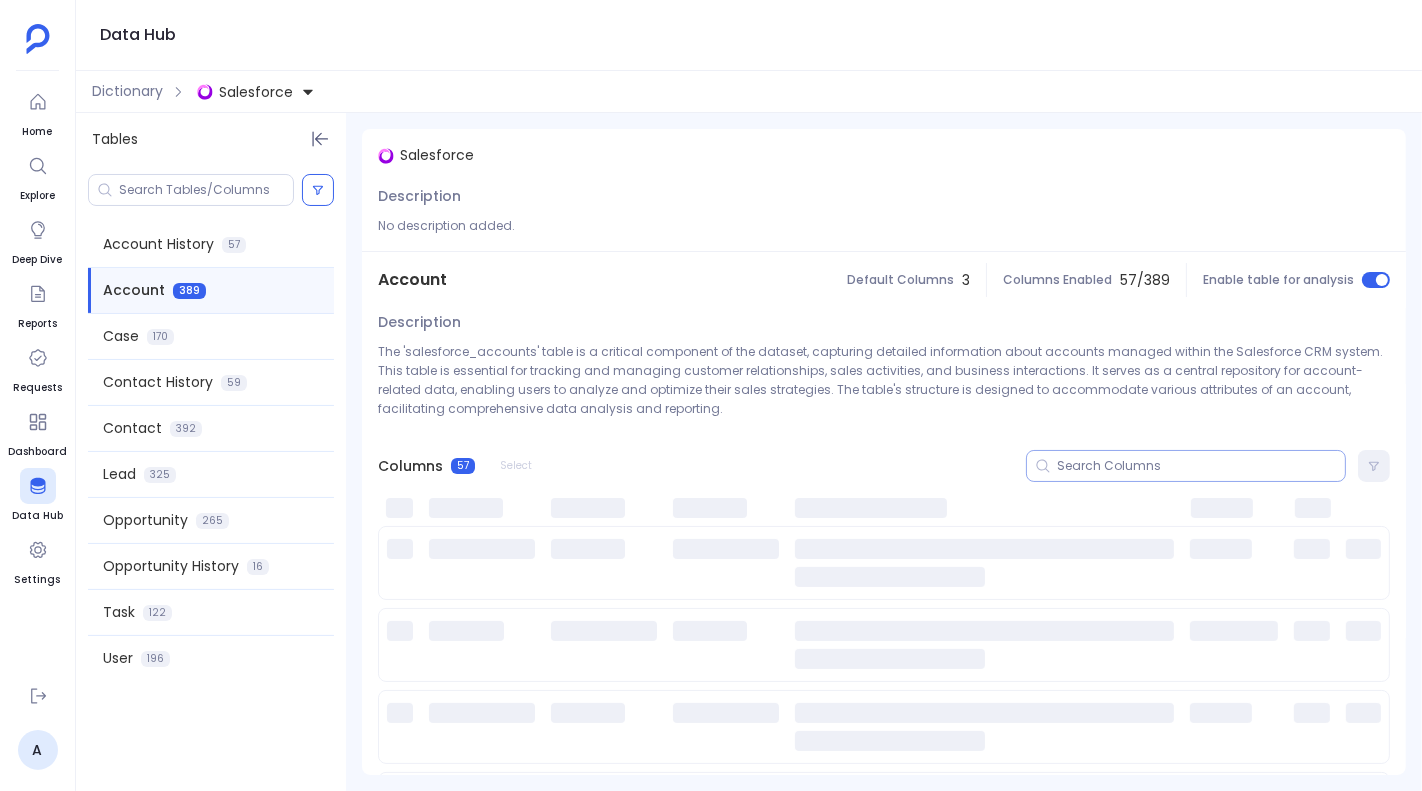 click at bounding box center (1201, 466) 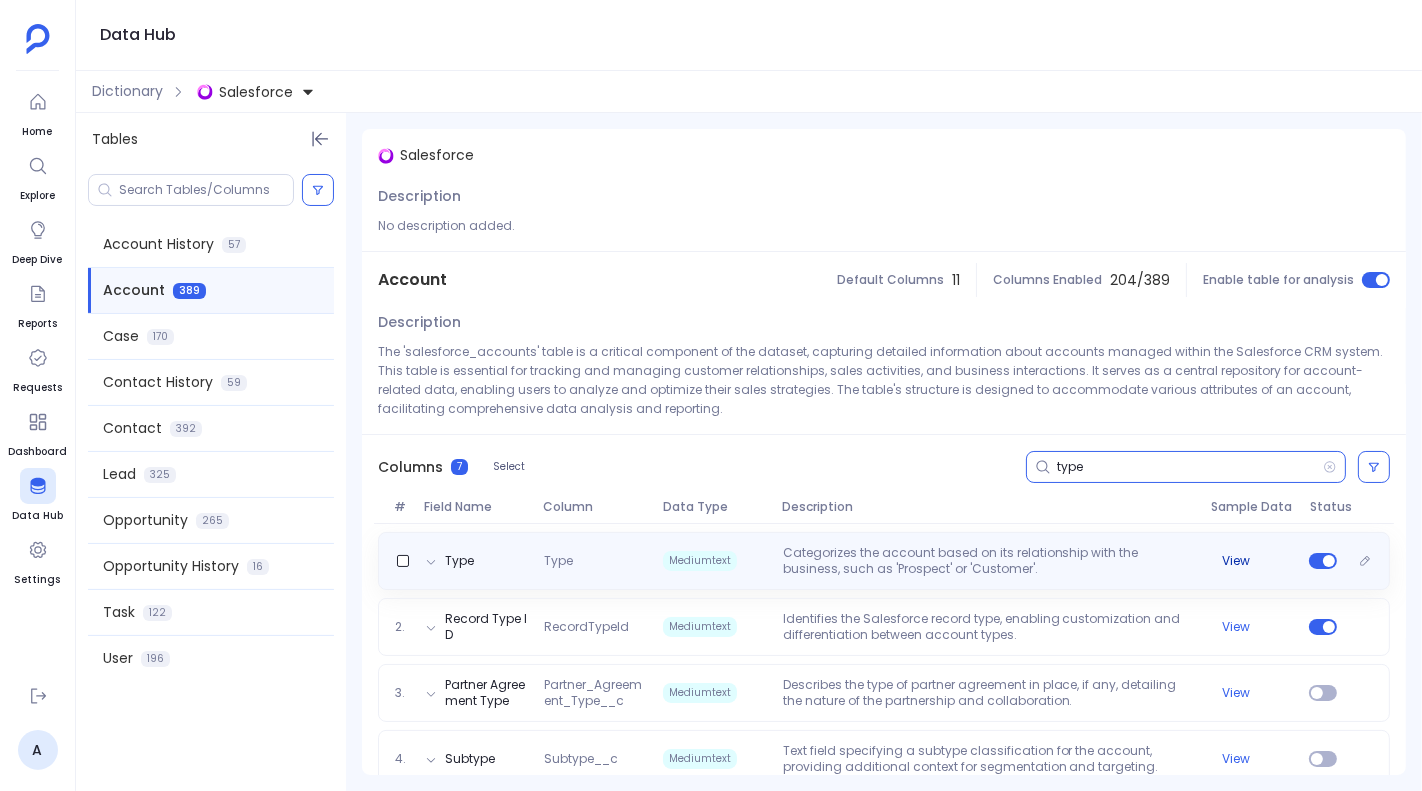 type on "type" 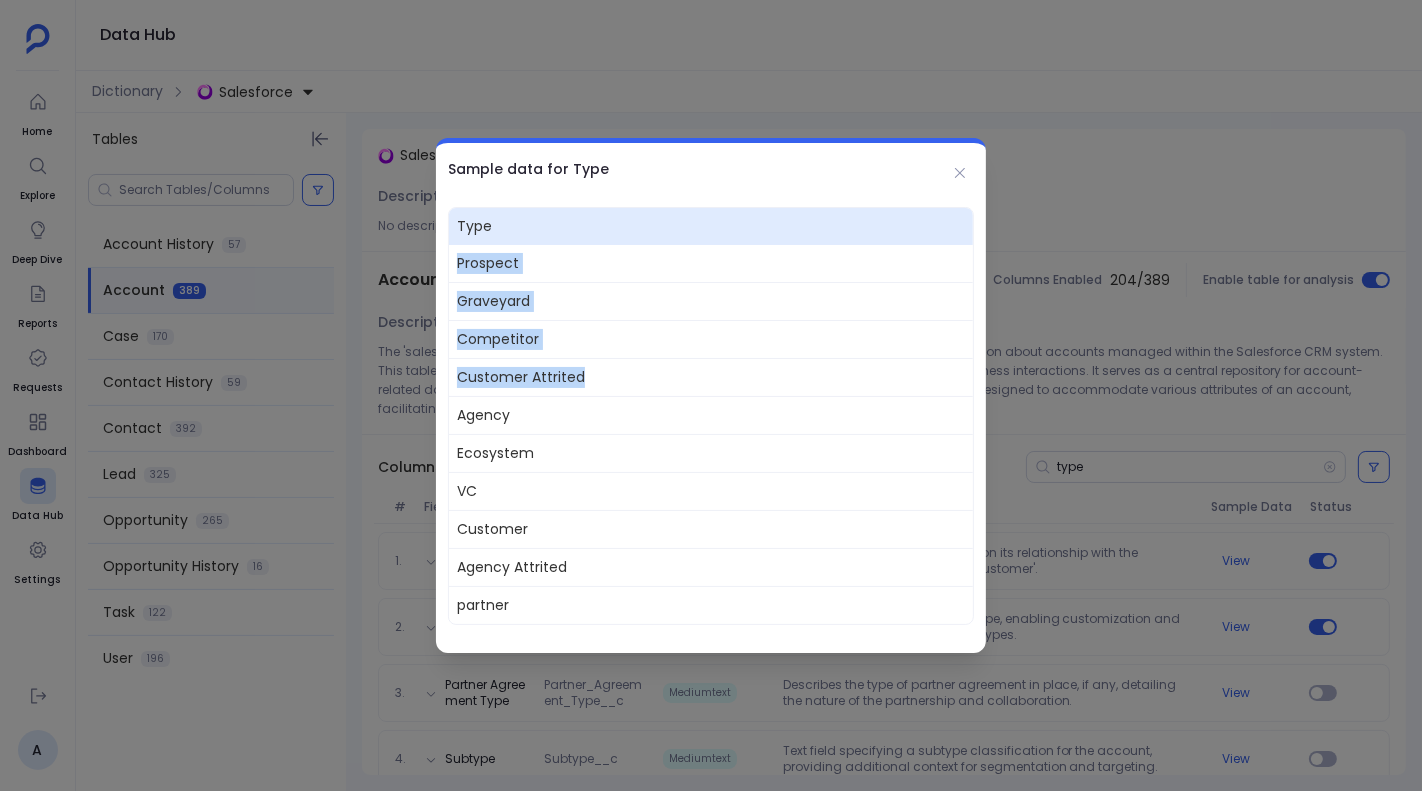 drag, startPoint x: 460, startPoint y: 262, endPoint x: 600, endPoint y: 378, distance: 181.8131 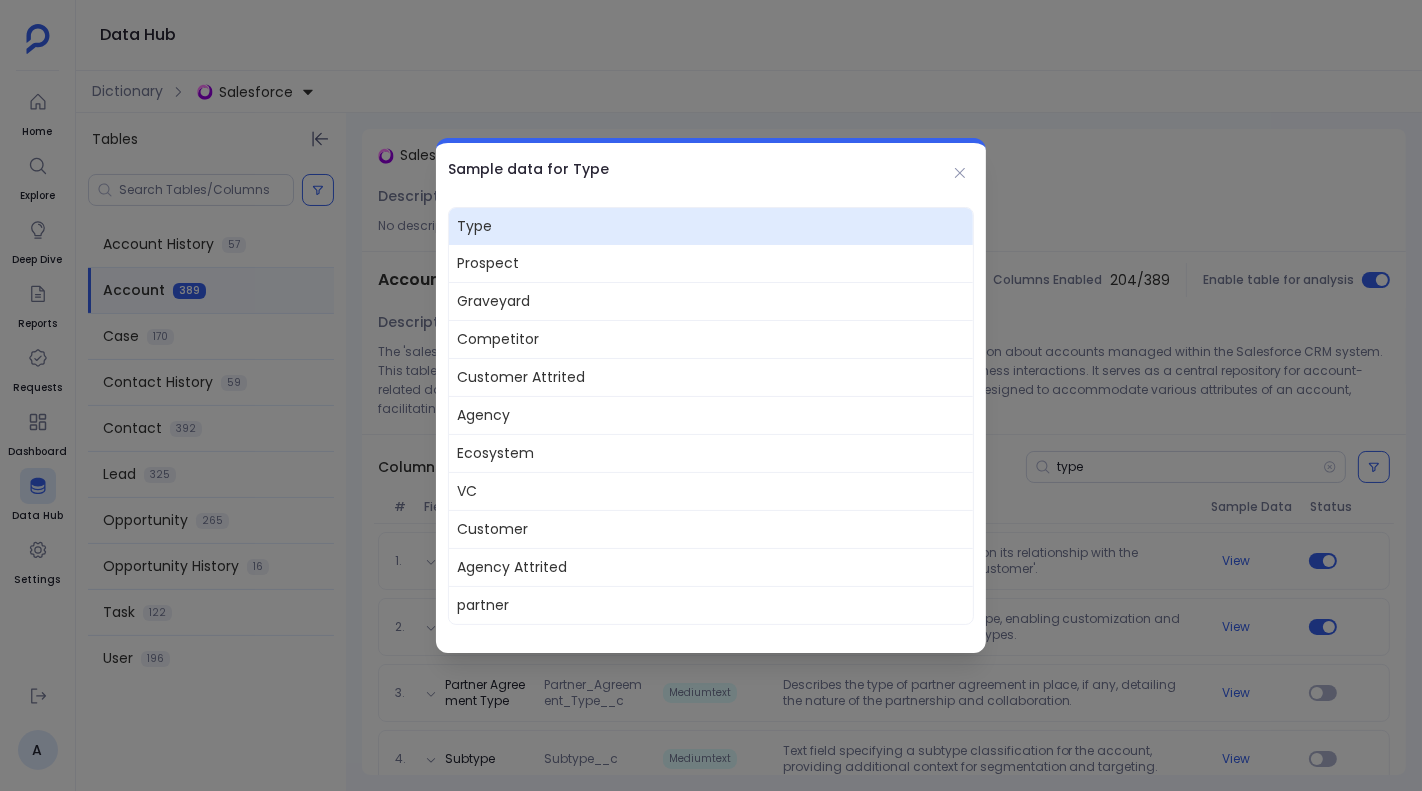 click at bounding box center [711, 395] 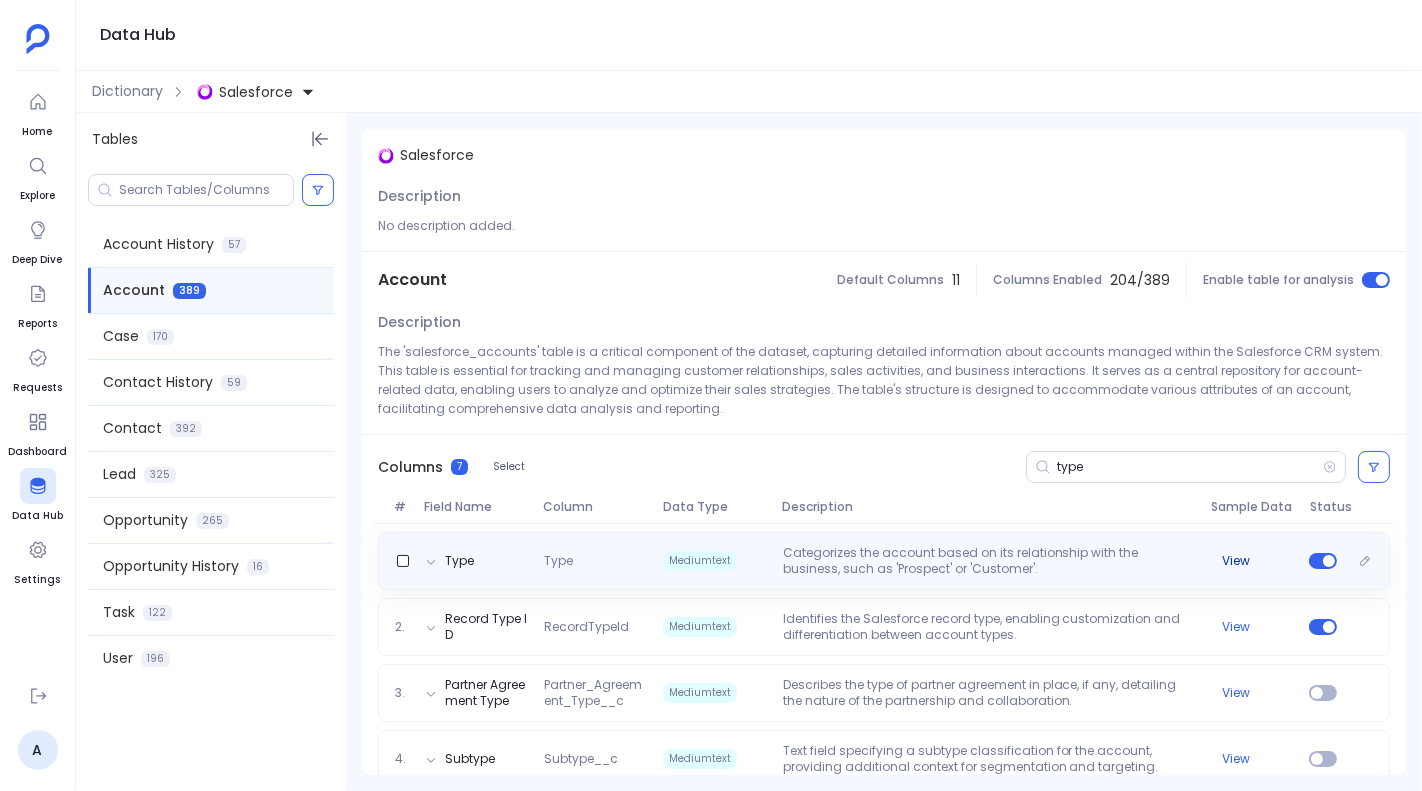 click on "View" at bounding box center (1236, 561) 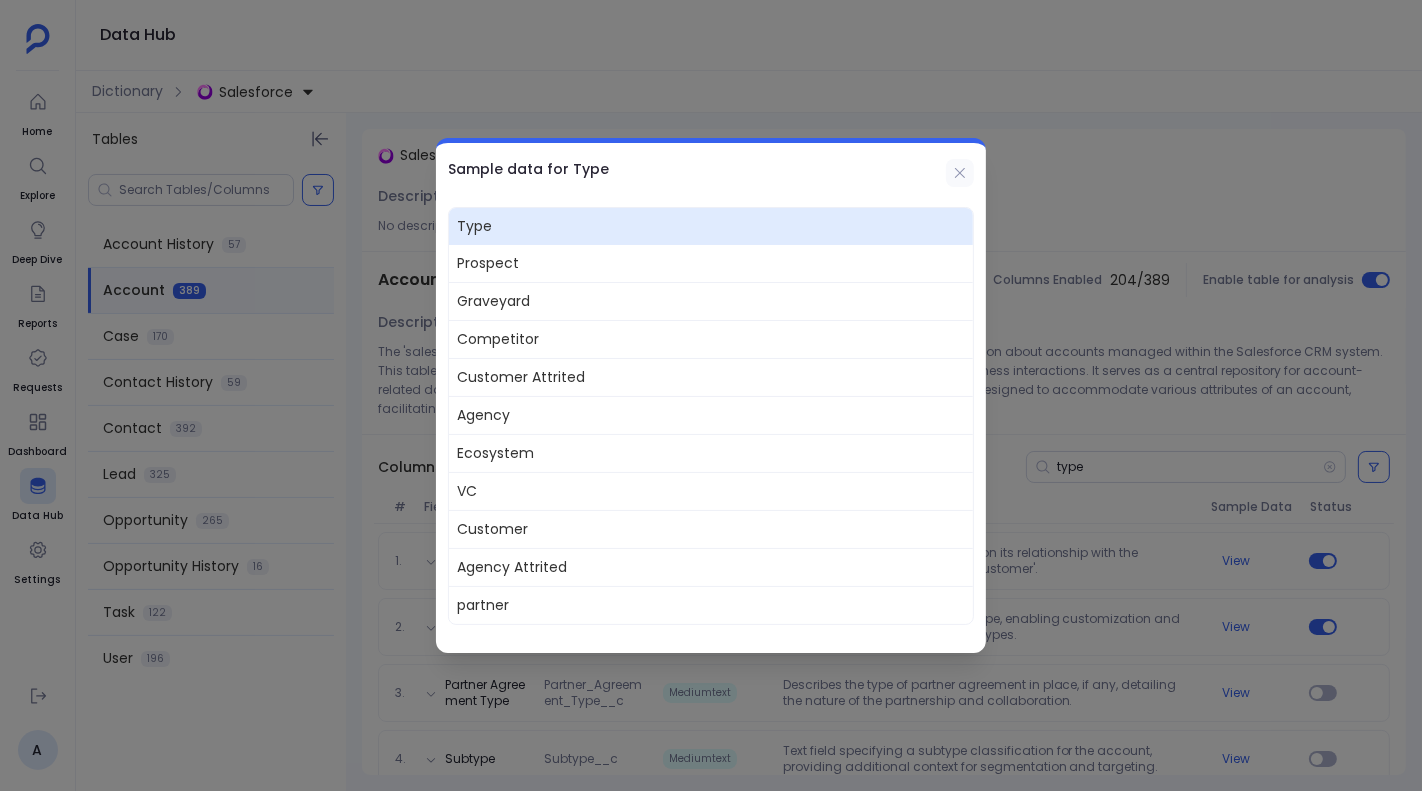 click at bounding box center [960, 173] 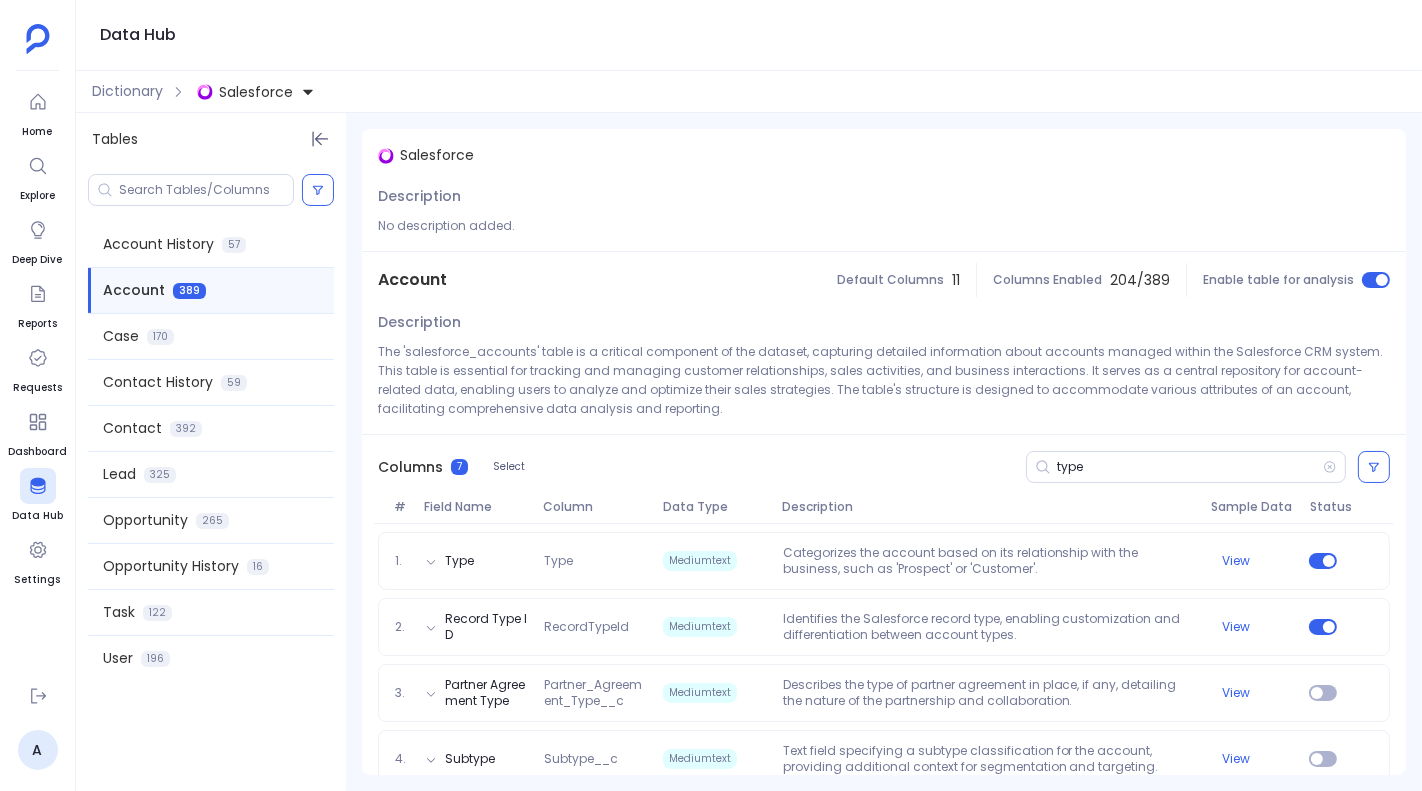 scroll, scrollTop: 226, scrollLeft: 0, axis: vertical 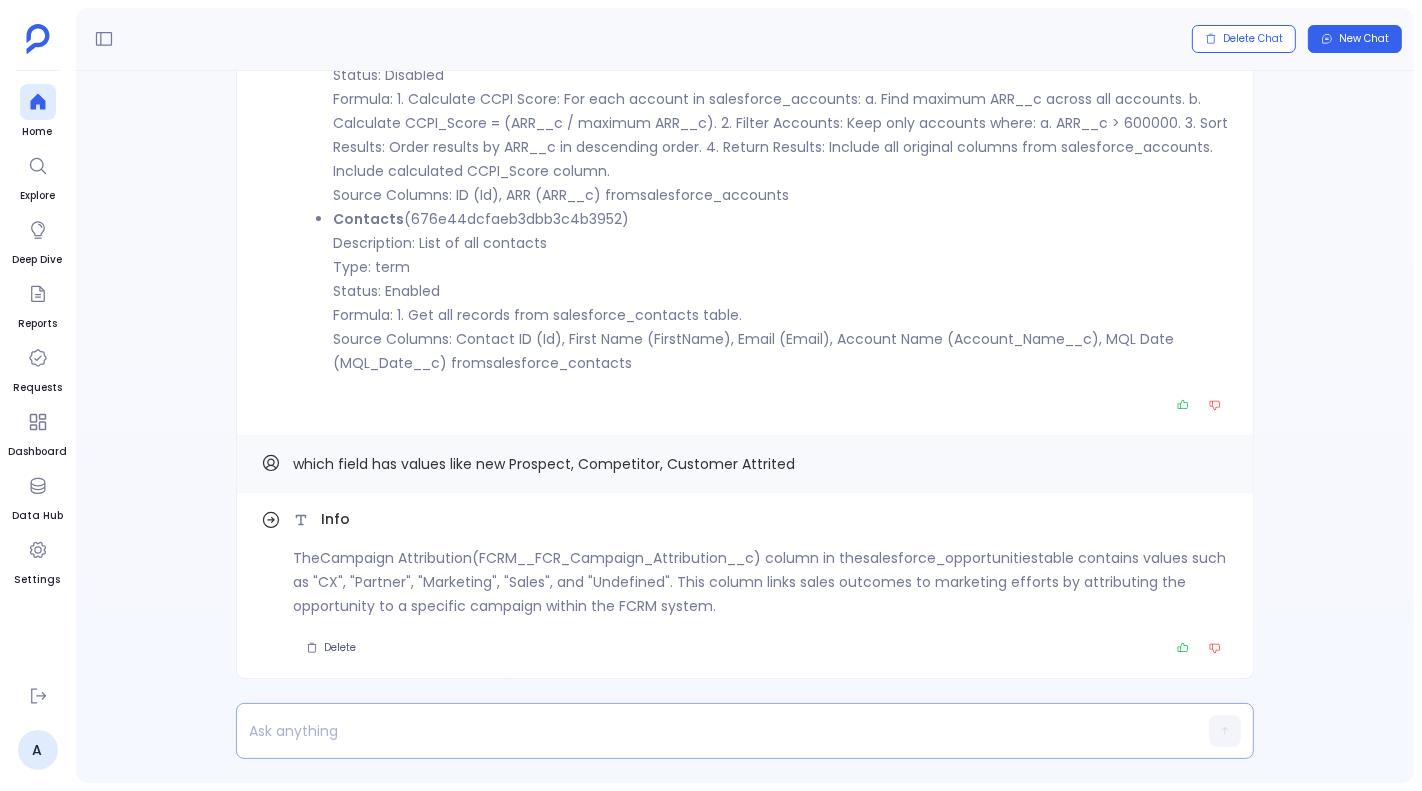 click at bounding box center [706, 731] 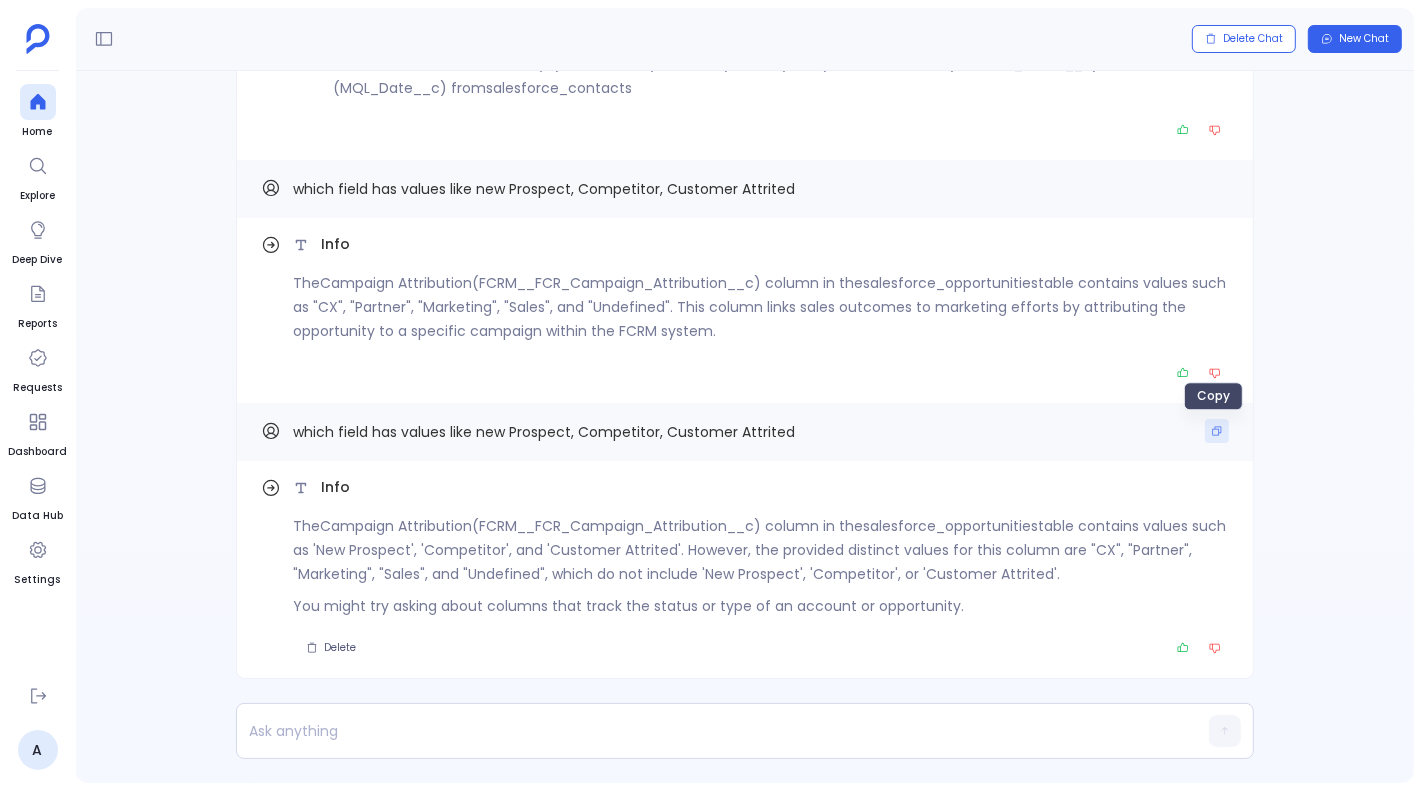 click at bounding box center [1217, 431] 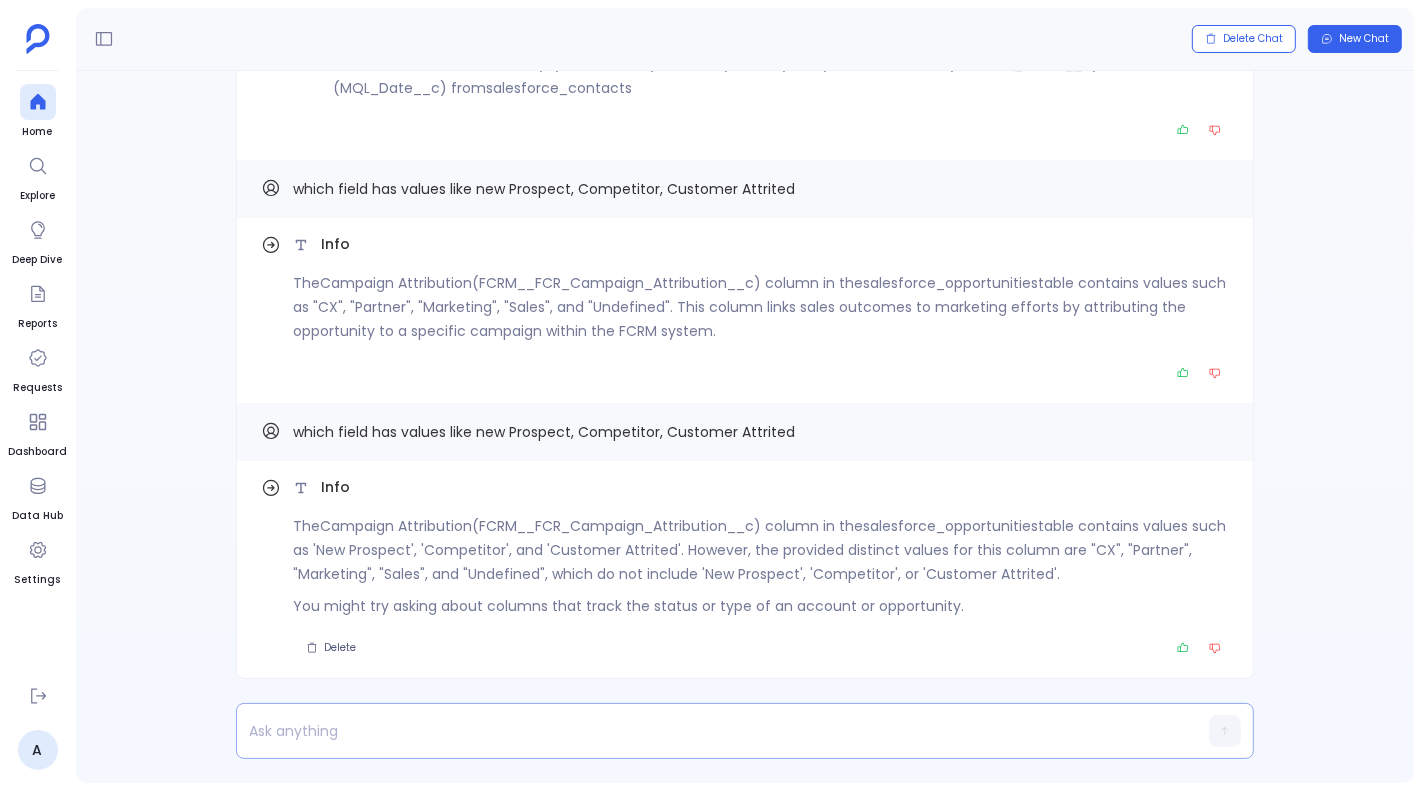 click at bounding box center [706, 731] 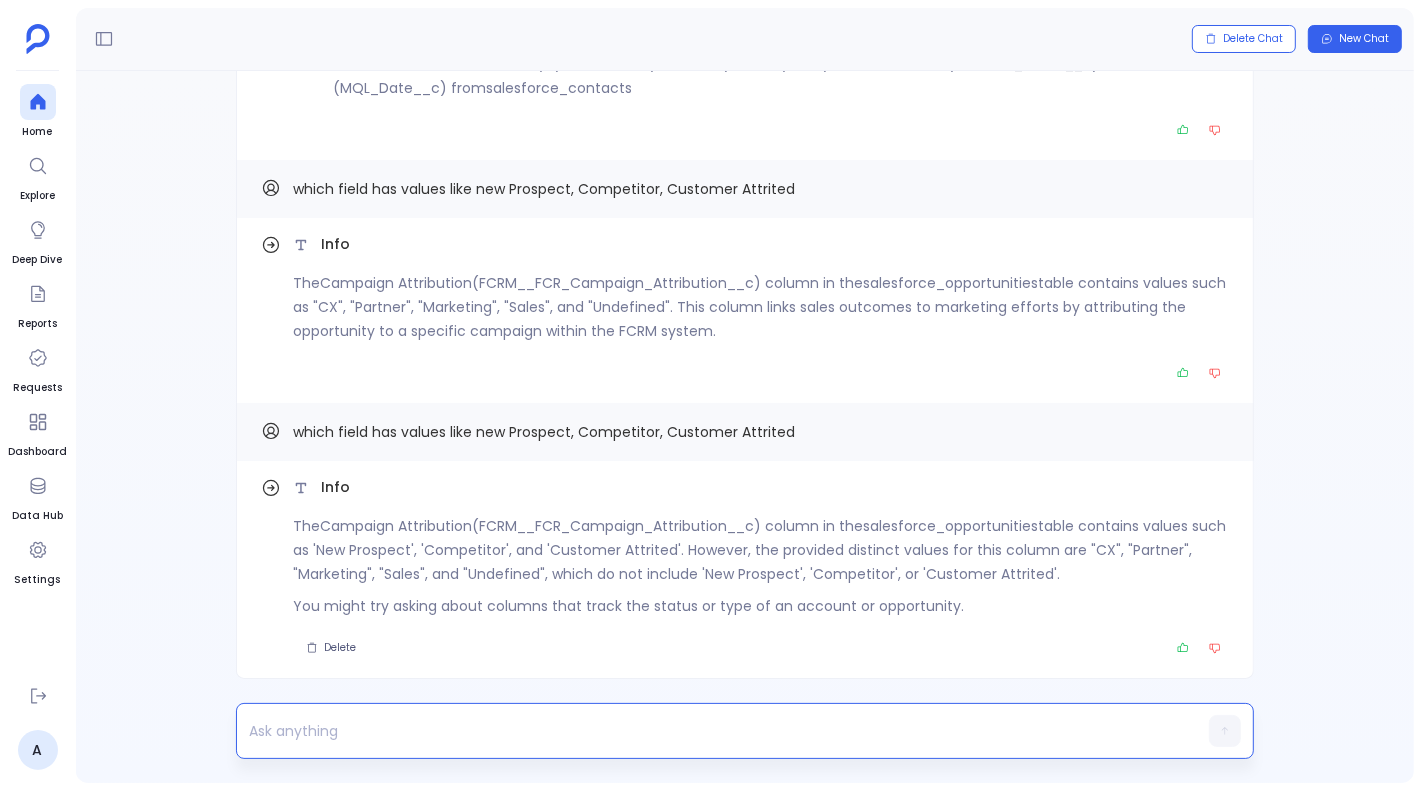 paste 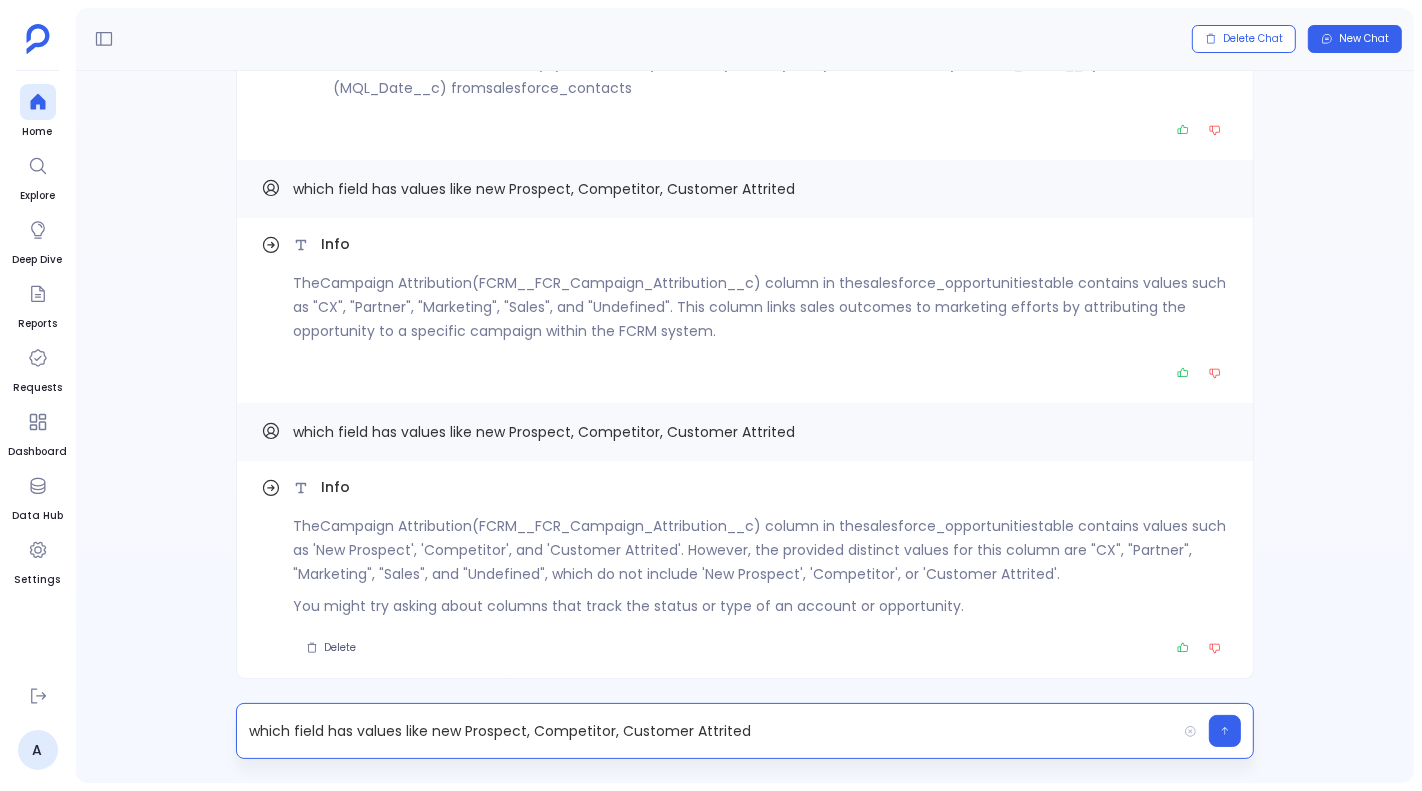 click on "which field has values like new Prospect, Competitor, Customer Attrited" at bounding box center (706, 731) 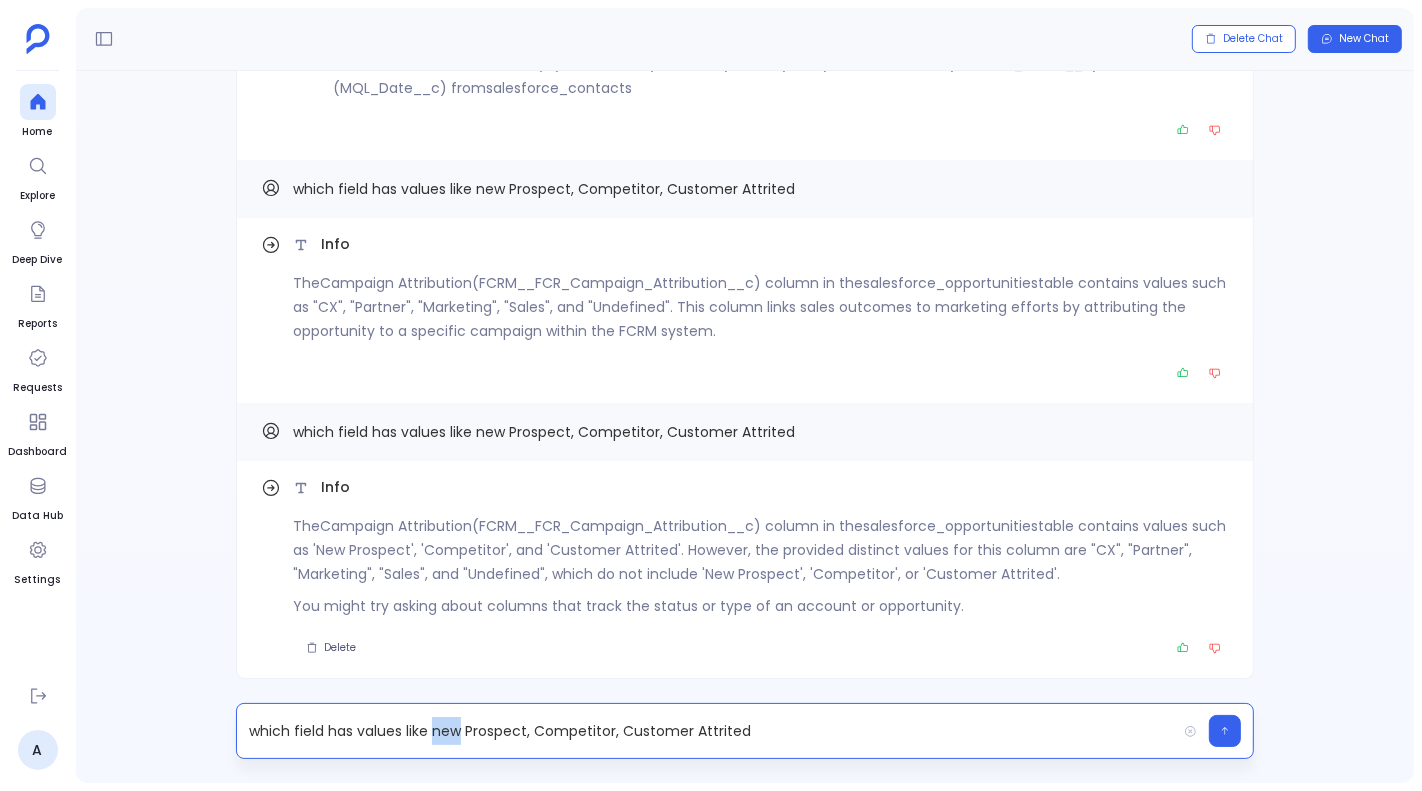 click on "which field has values like new Prospect, Competitor, Customer Attrited" at bounding box center (706, 731) 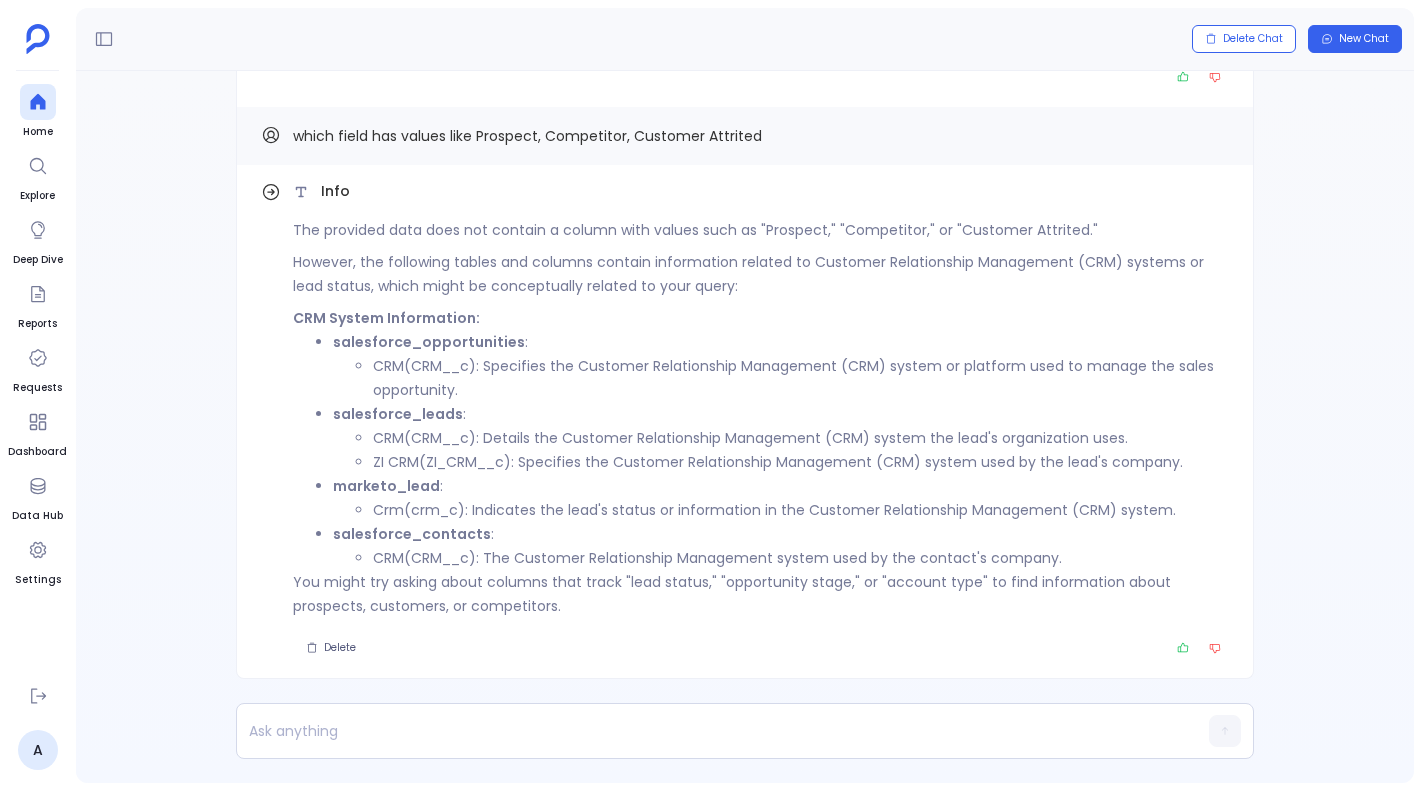 scroll, scrollTop: 0, scrollLeft: 0, axis: both 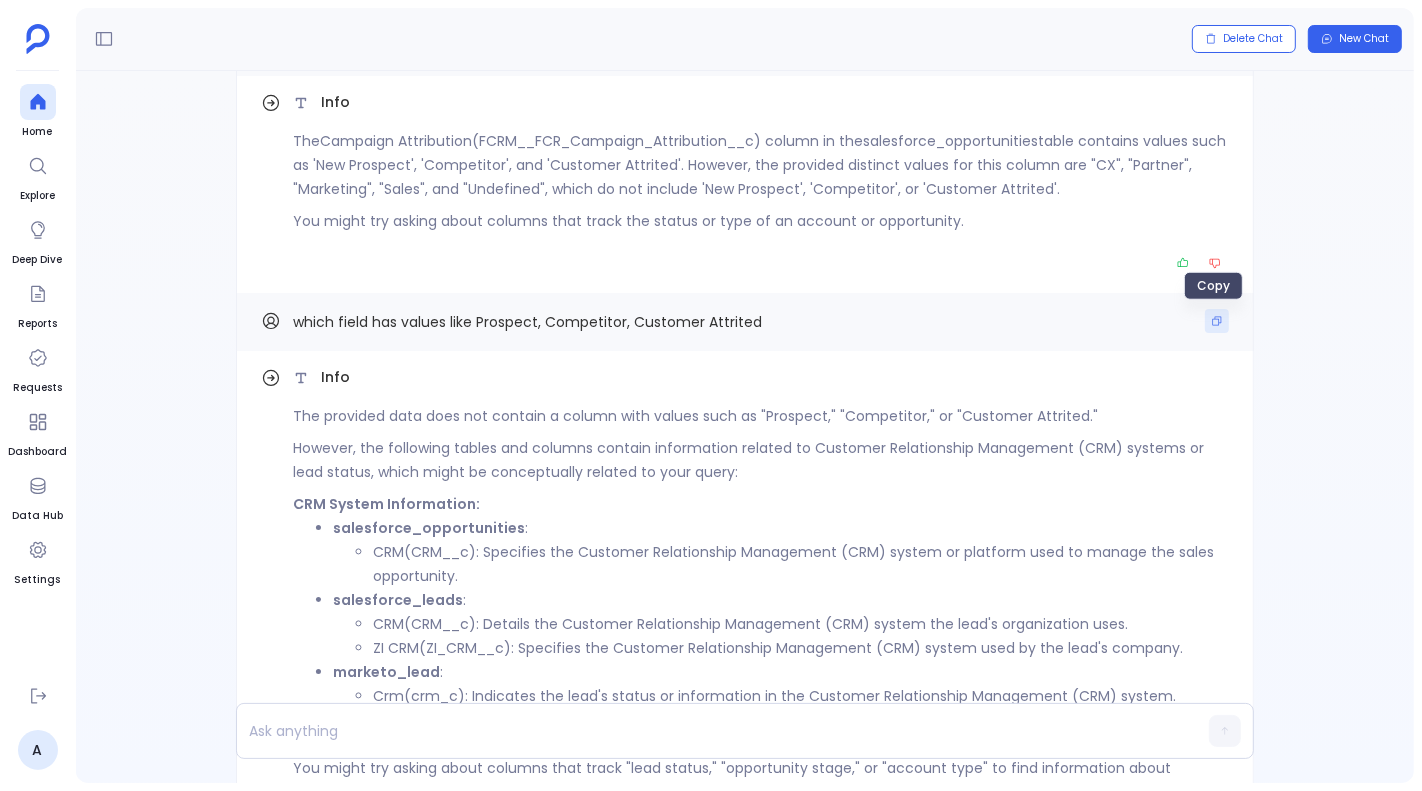 click at bounding box center [1217, 321] 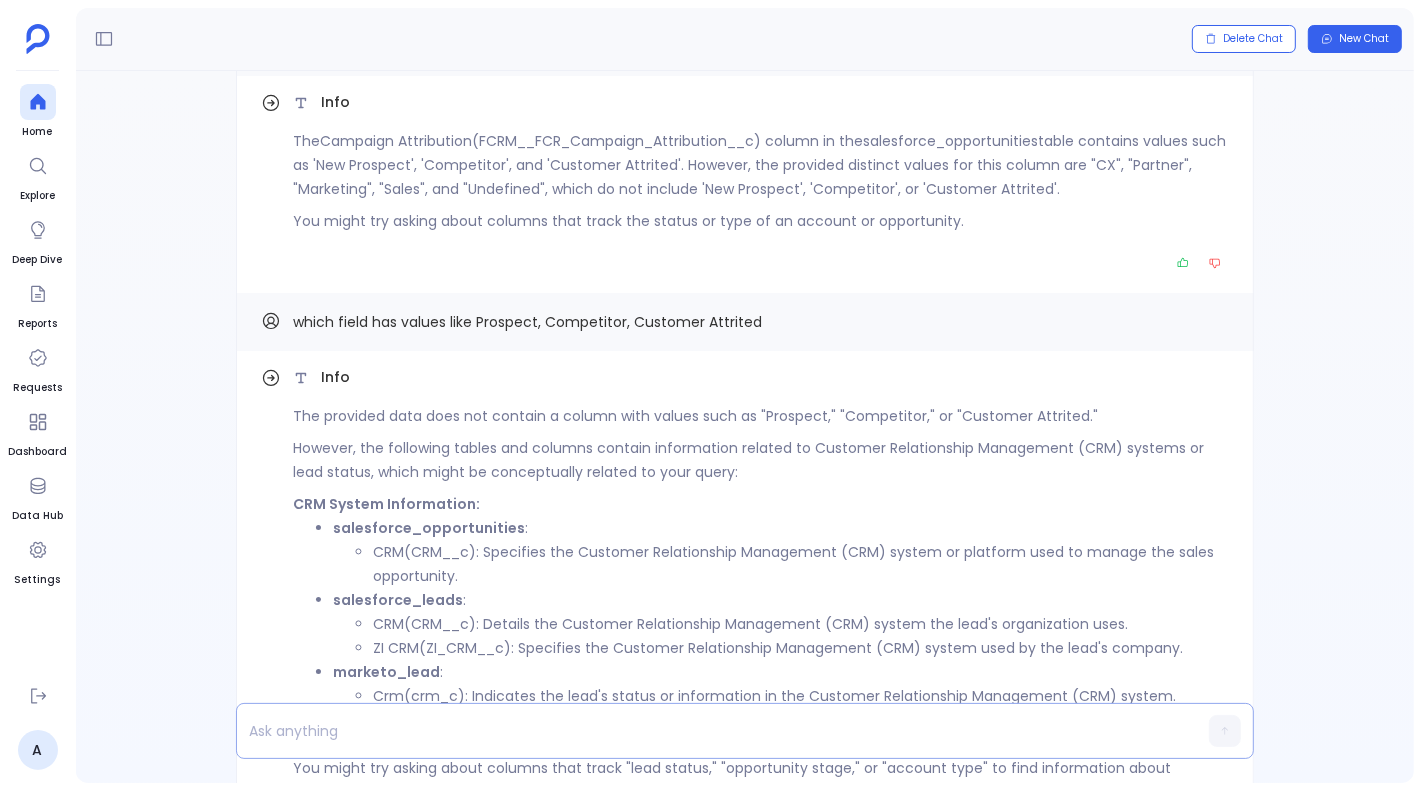 click at bounding box center [706, 731] 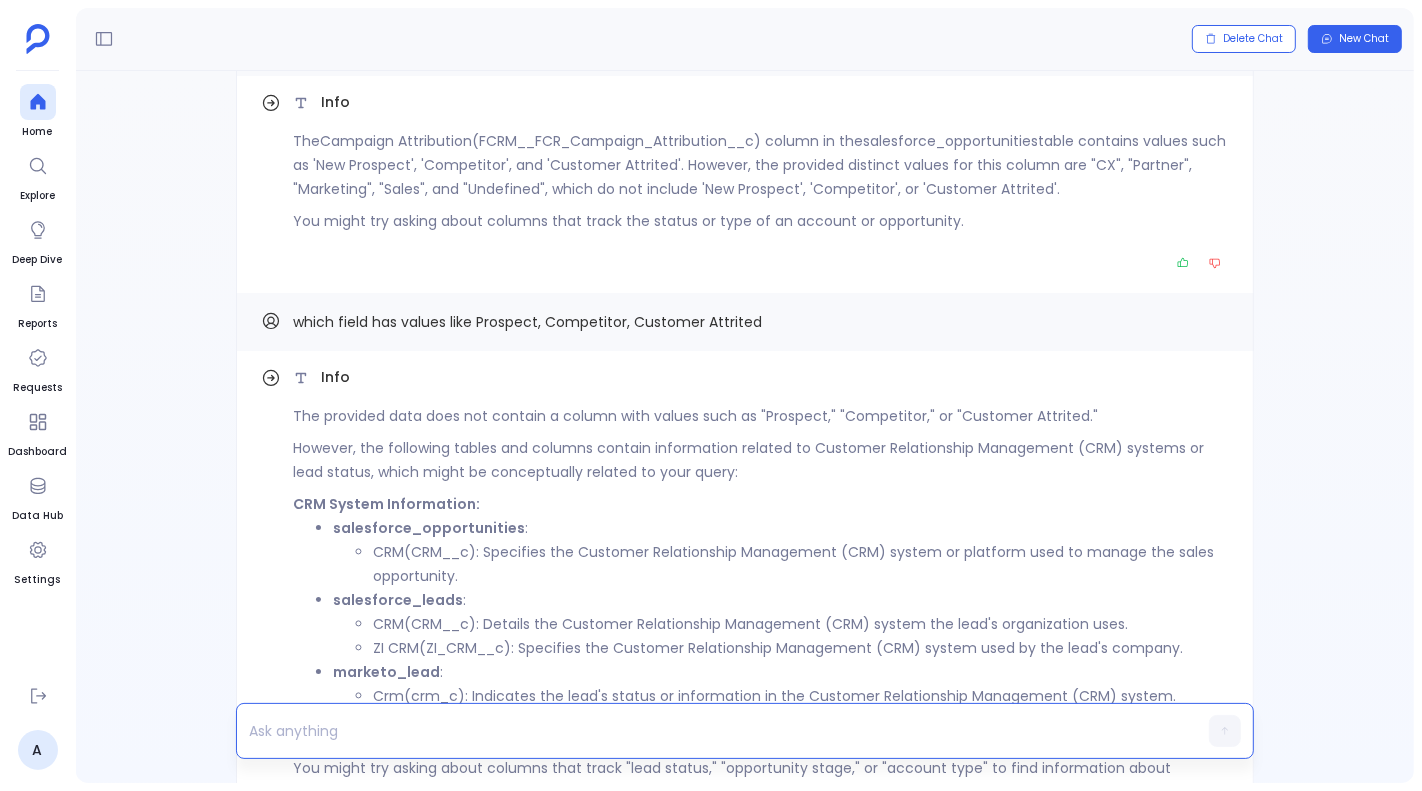paste 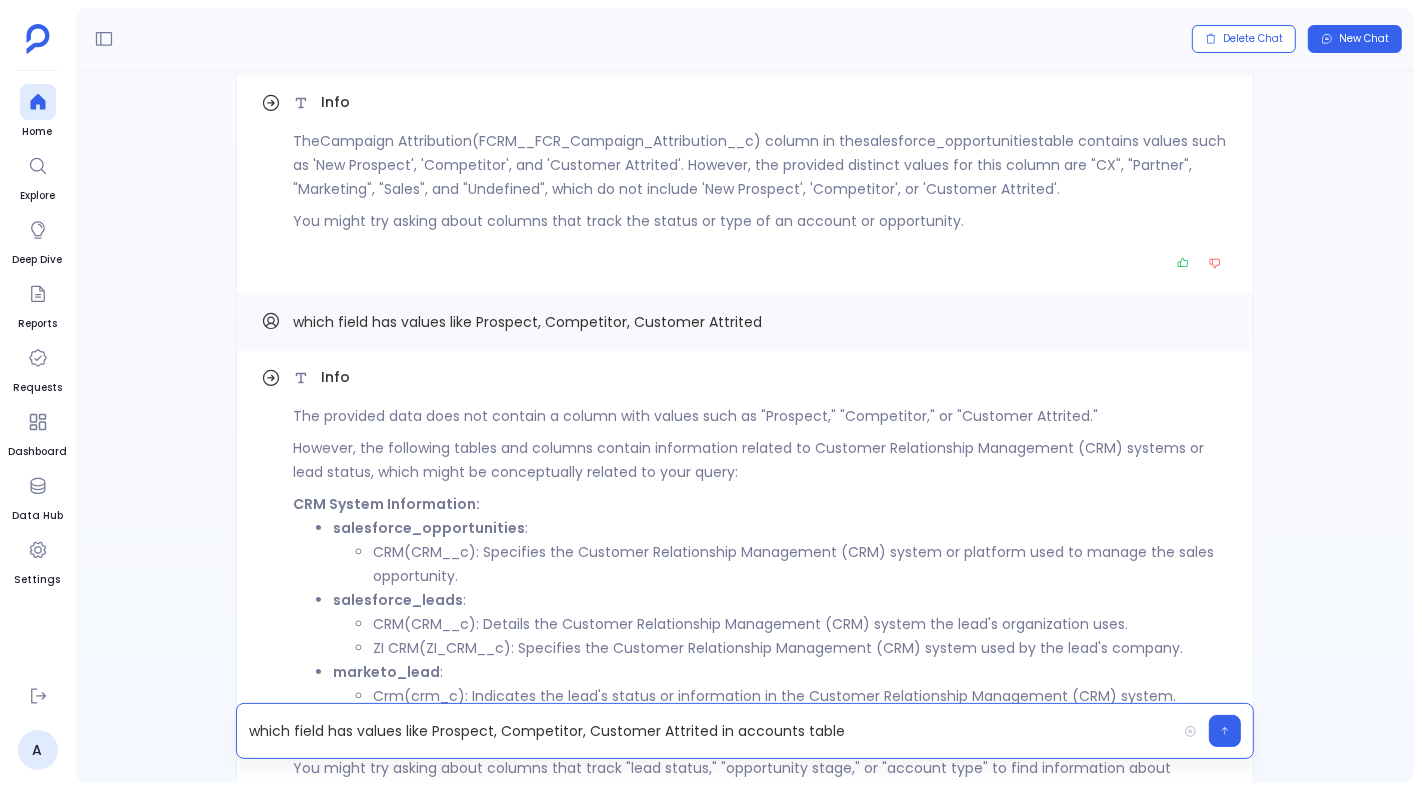 scroll, scrollTop: 0, scrollLeft: 0, axis: both 